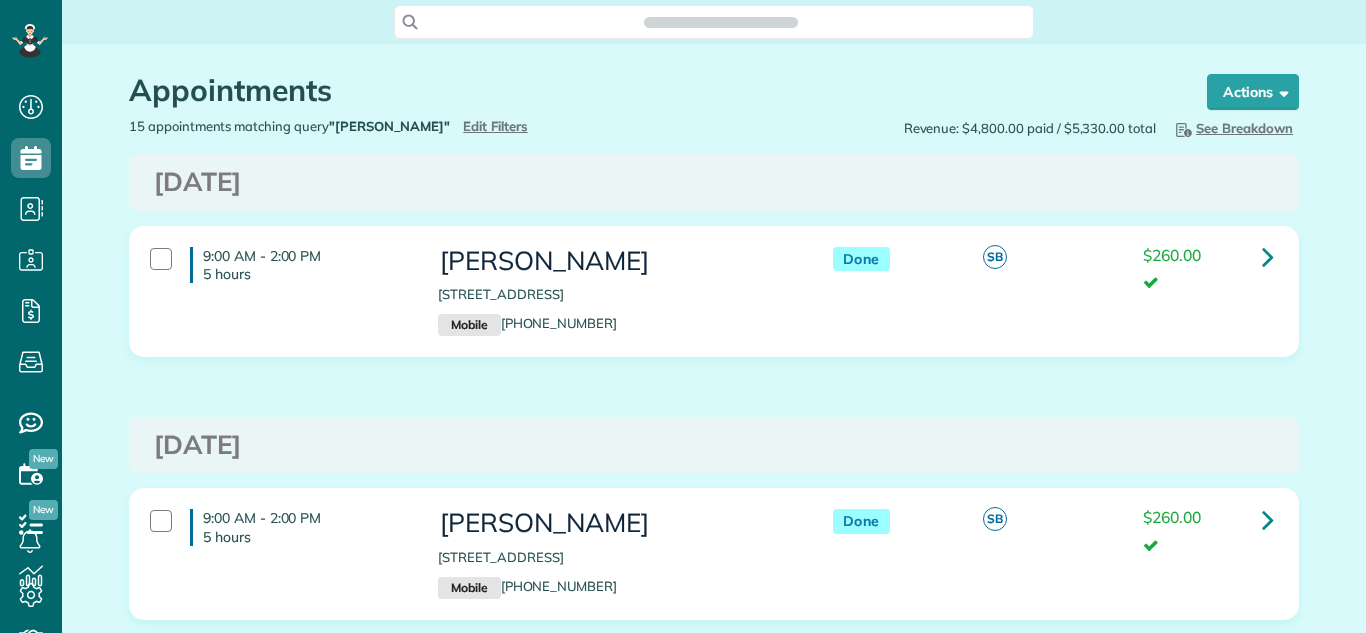 scroll, scrollTop: 0, scrollLeft: 0, axis: both 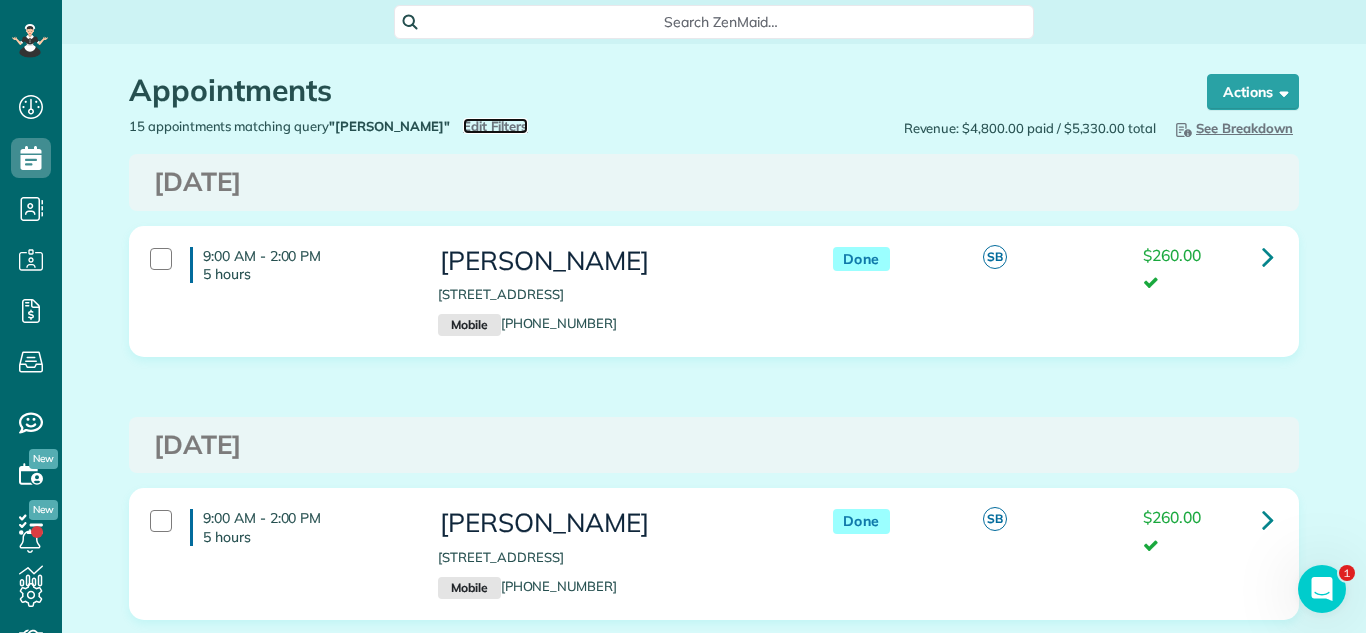click on "Edit Filters" at bounding box center [495, 126] 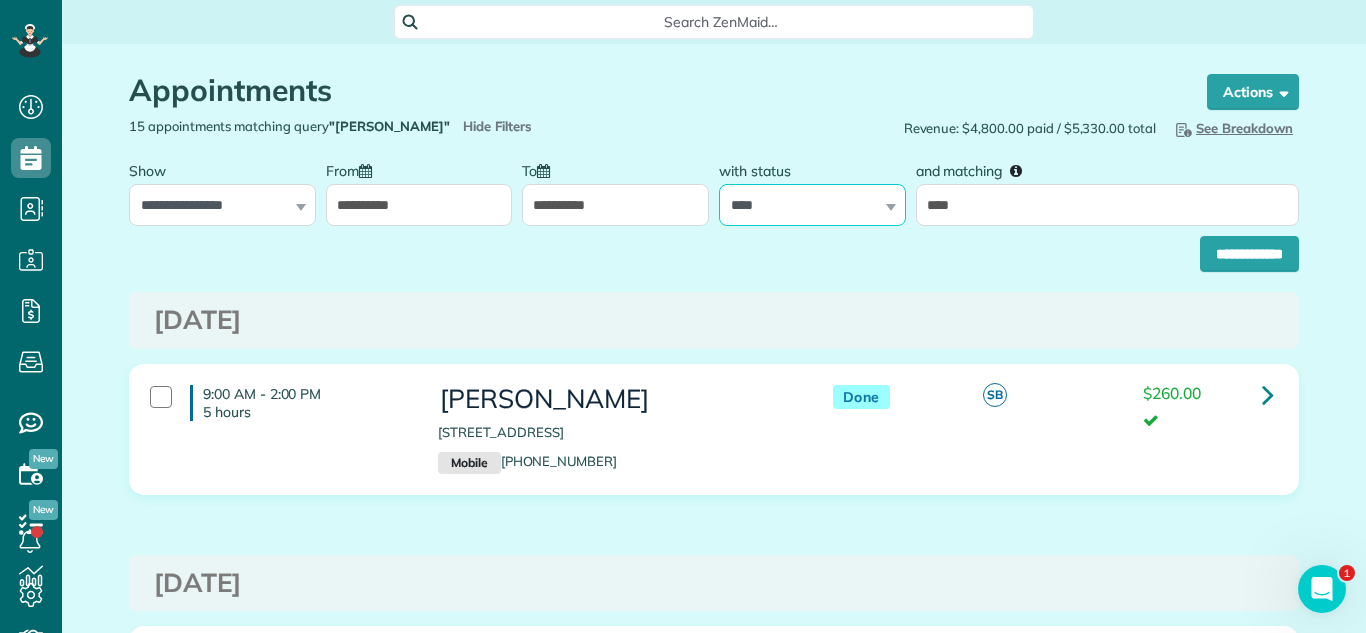 click on "**********" at bounding box center (812, 205) 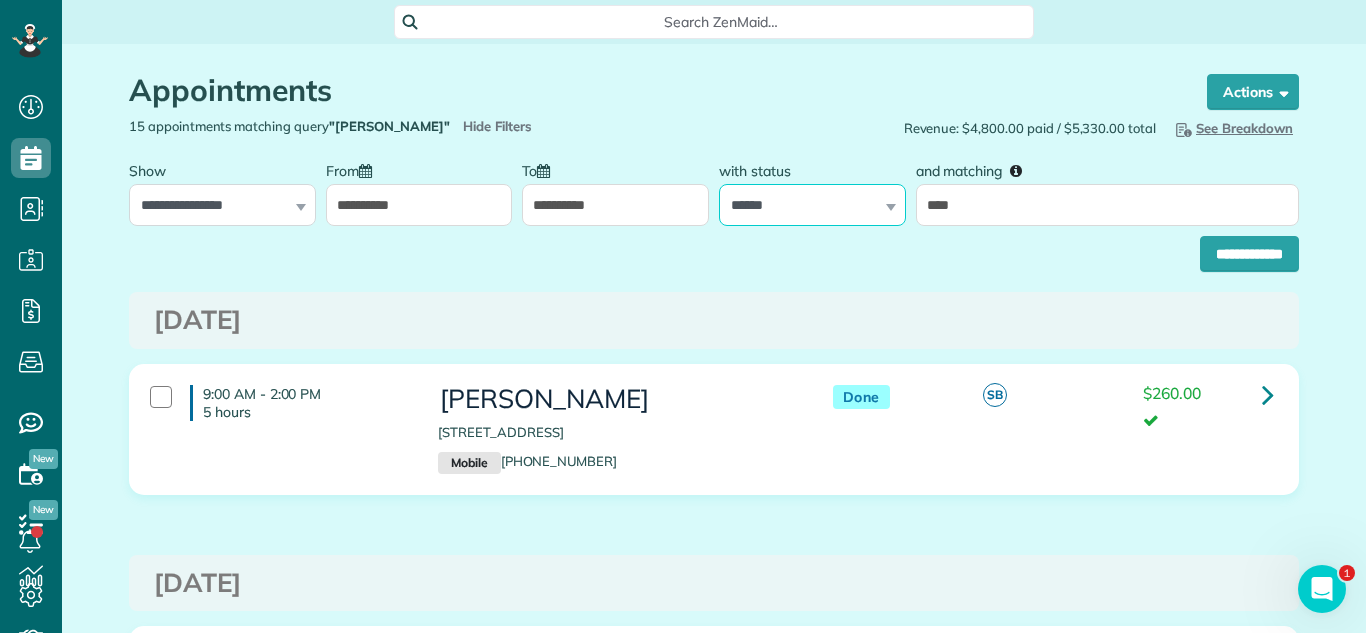 click on "**********" at bounding box center (812, 205) 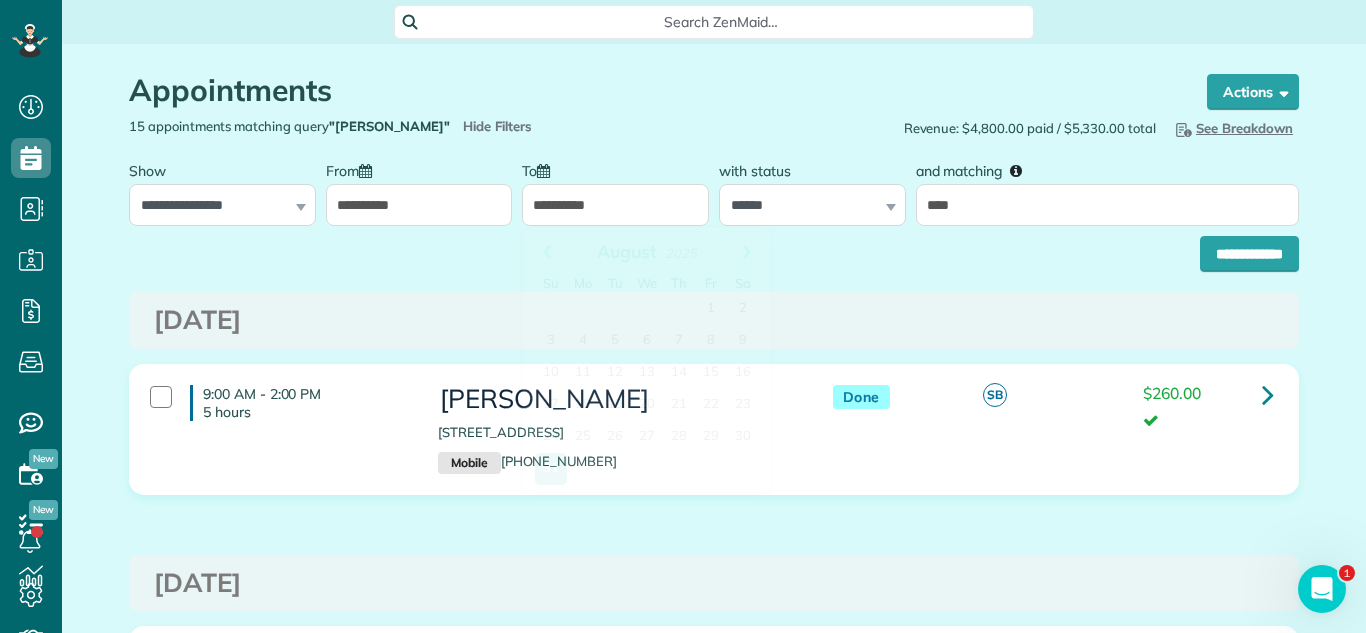 click on "**********" at bounding box center (615, 205) 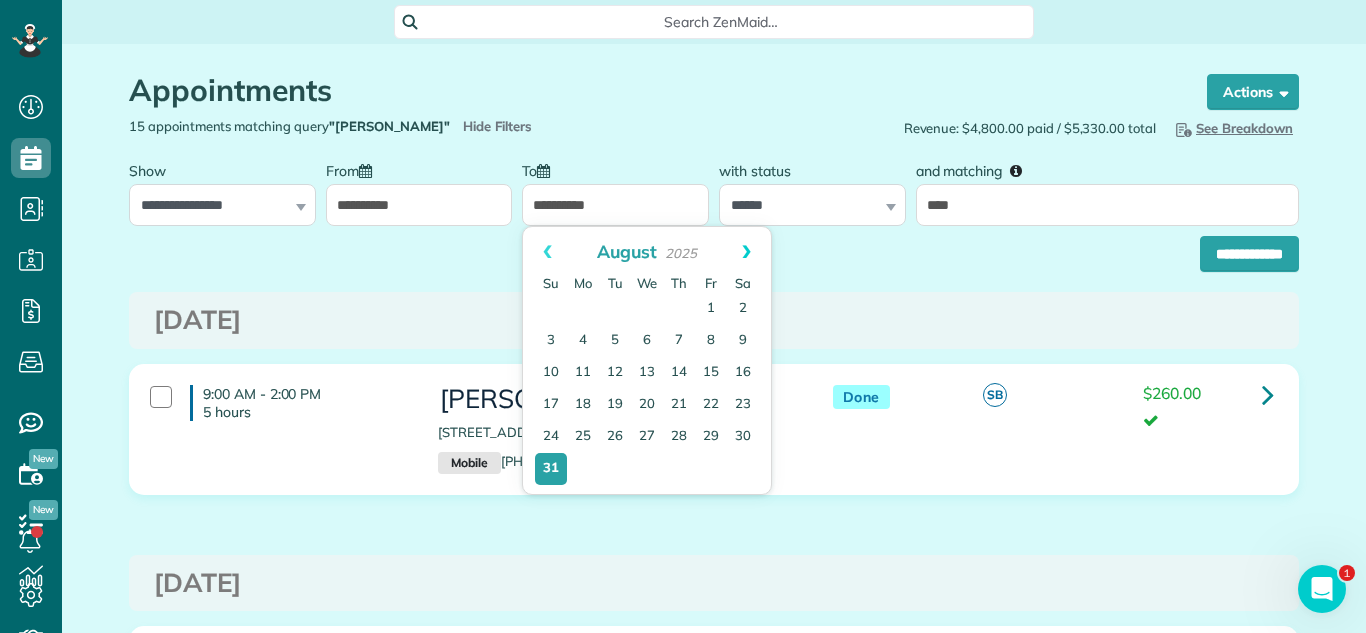 click on "Next" at bounding box center [746, 252] 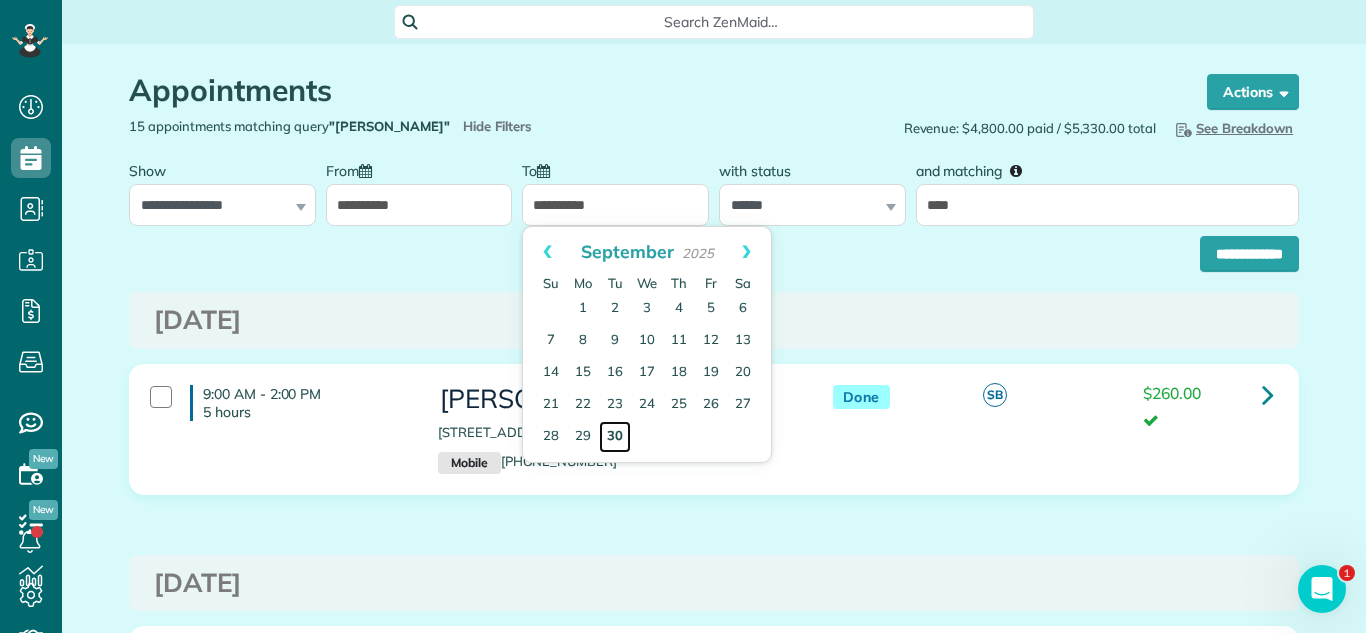 click on "30" at bounding box center [615, 437] 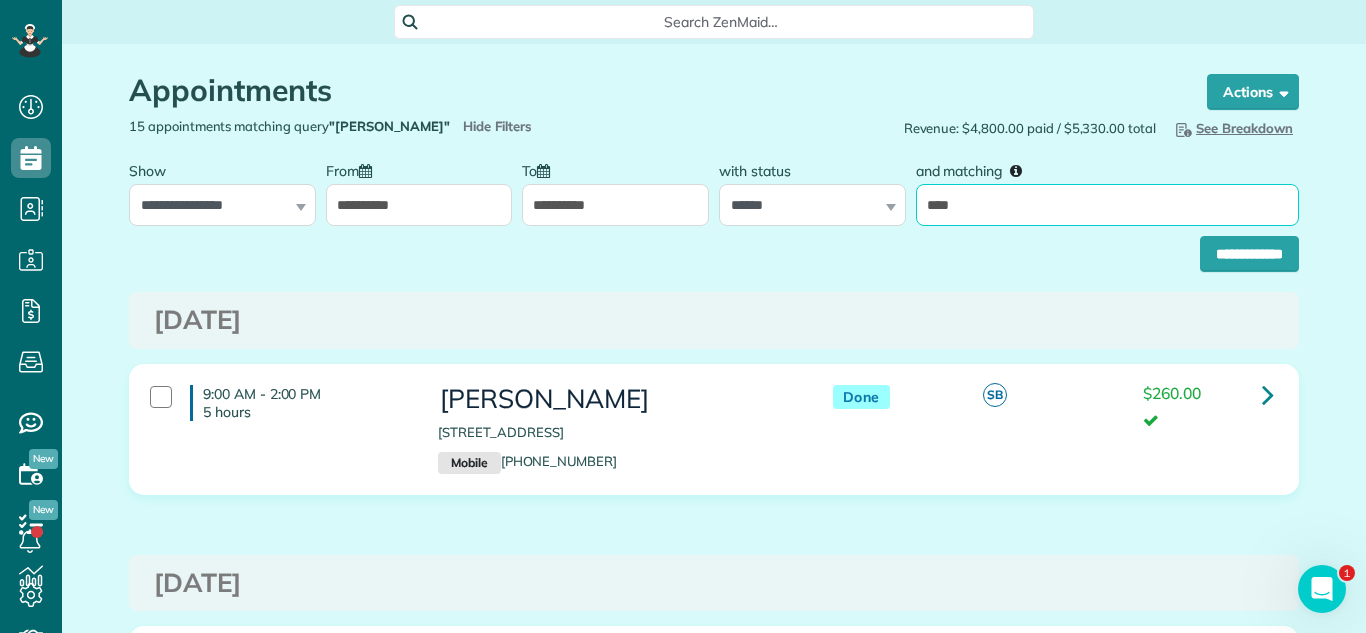 click on "****" at bounding box center [1107, 205] 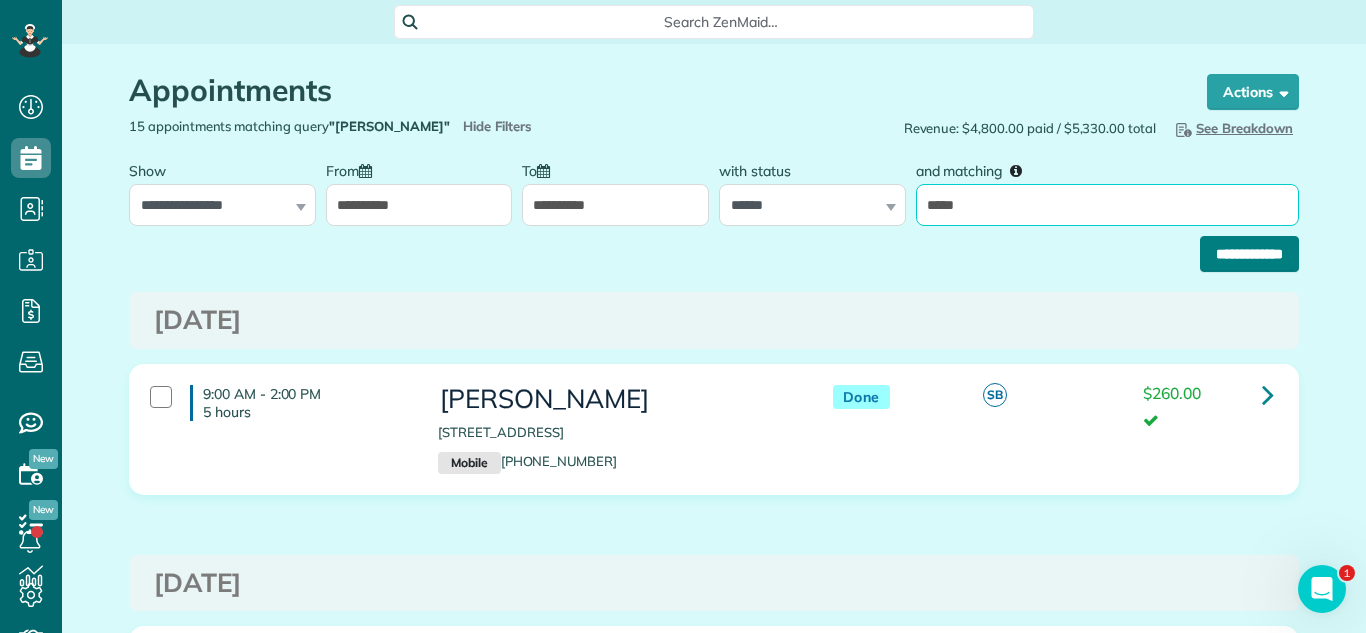 type on "*****" 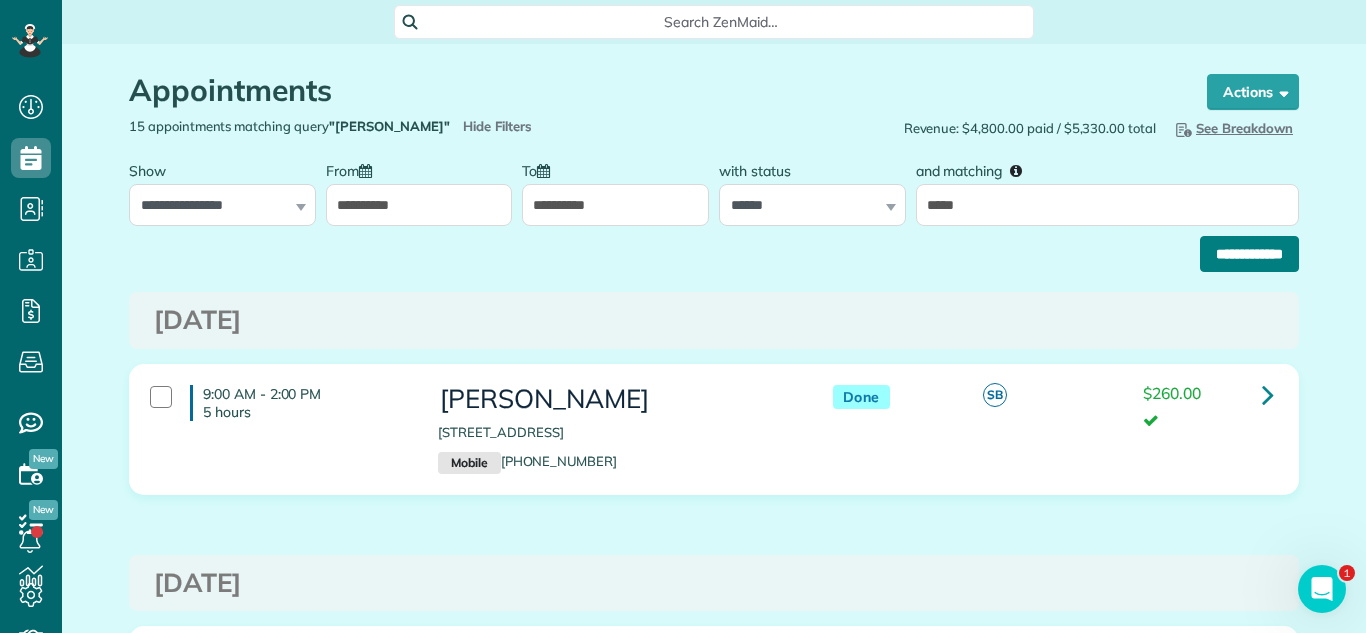 click on "**********" at bounding box center (1249, 254) 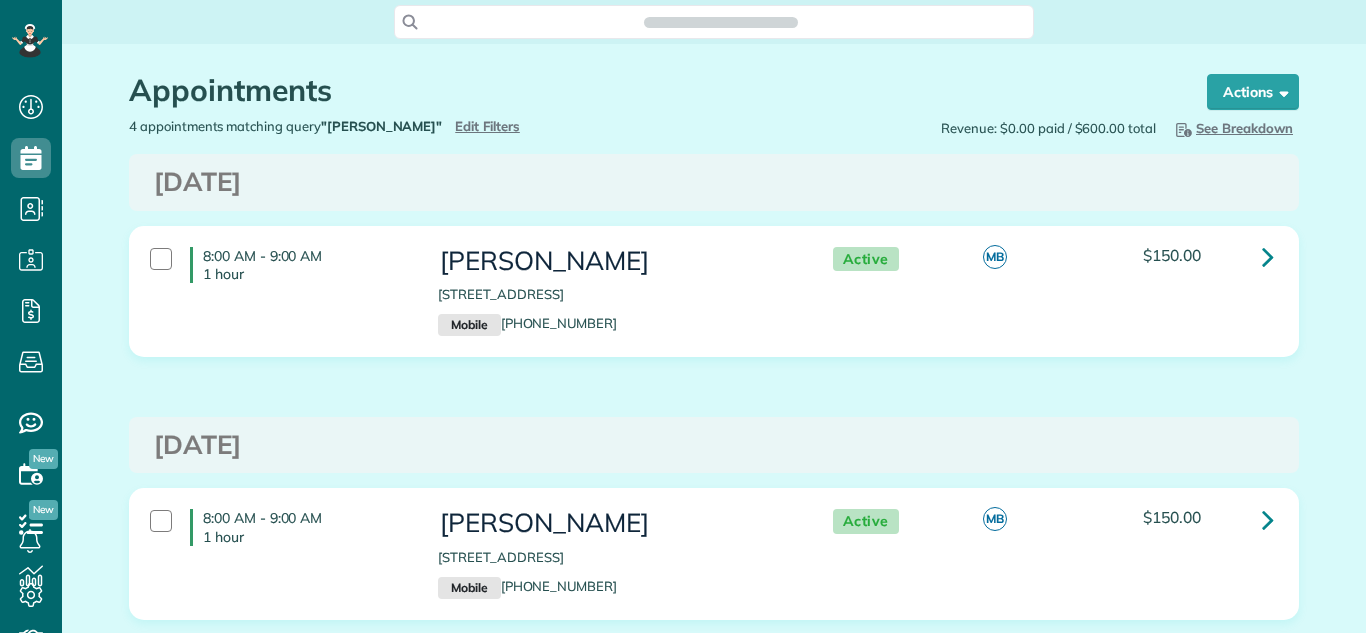 scroll, scrollTop: 0, scrollLeft: 0, axis: both 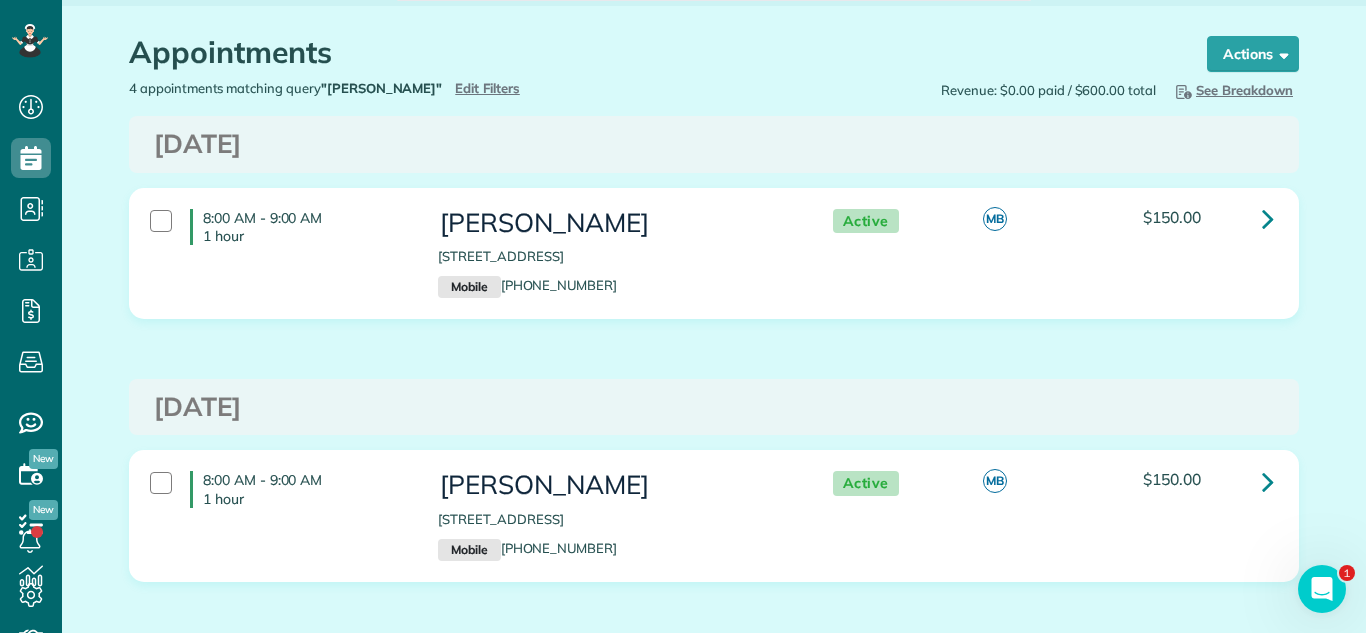click on "Thursday Aug 07, 2025
8:00 AM -  9:00 AM
1 hour
Kerri Roselli
4606 Magnolia Drive Rolling Meadows IL 60008
Mobile
(224) 595-4161
Active
MB" at bounding box center (714, 626) 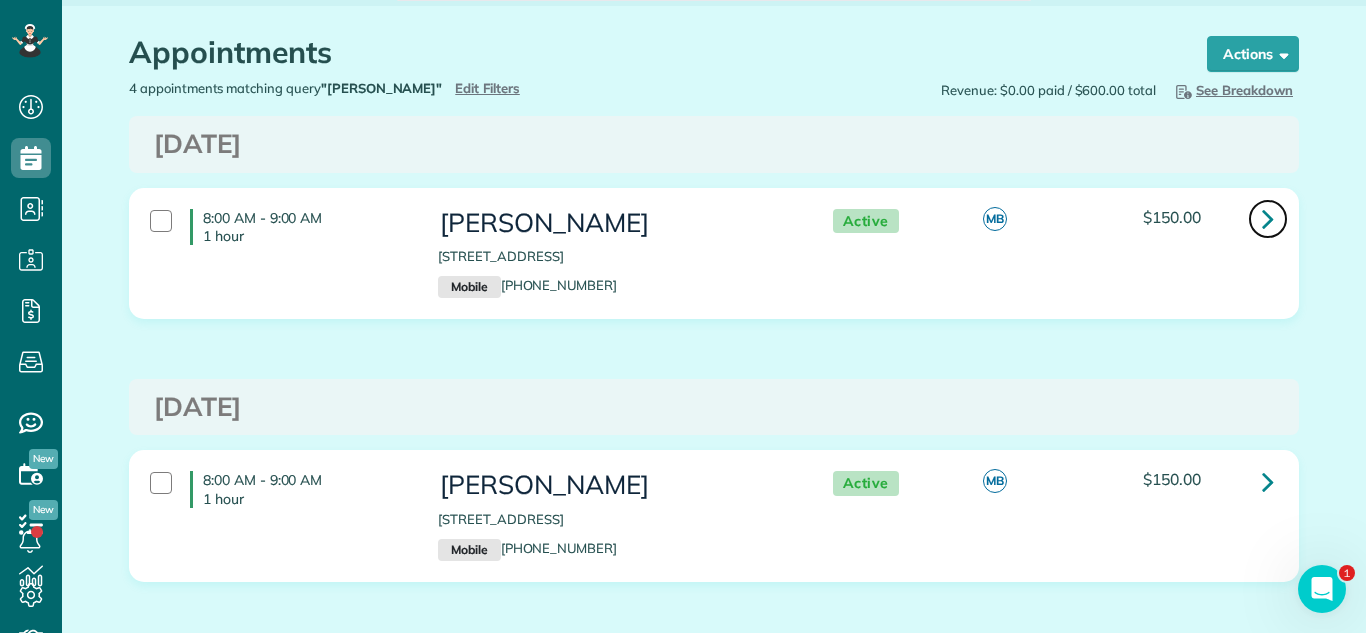 click at bounding box center (1268, 218) 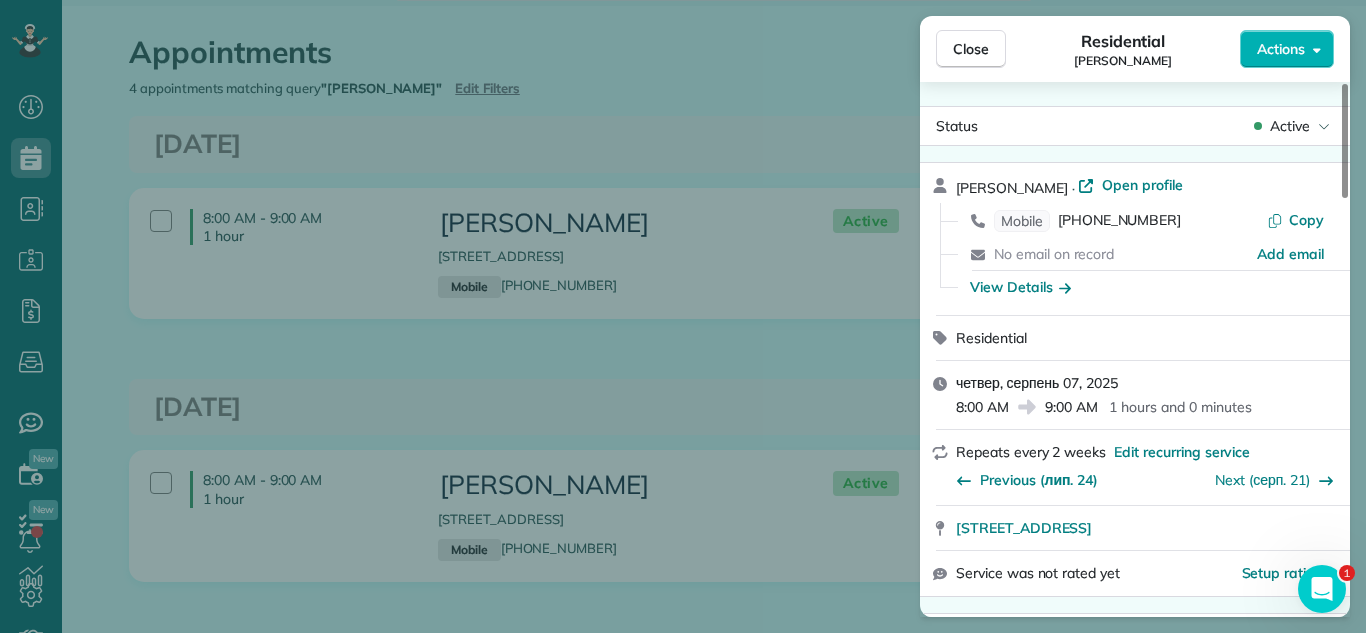 click on "Active" at bounding box center (1290, 126) 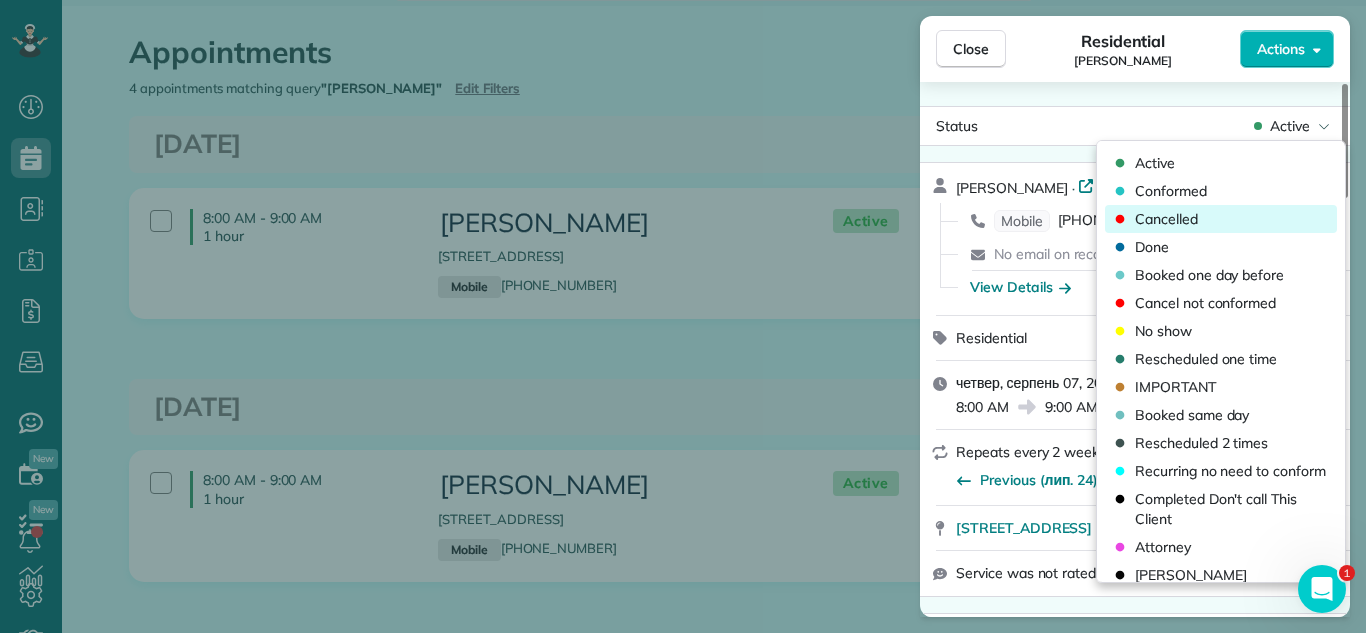 click on "Cancelled" at bounding box center [1221, 219] 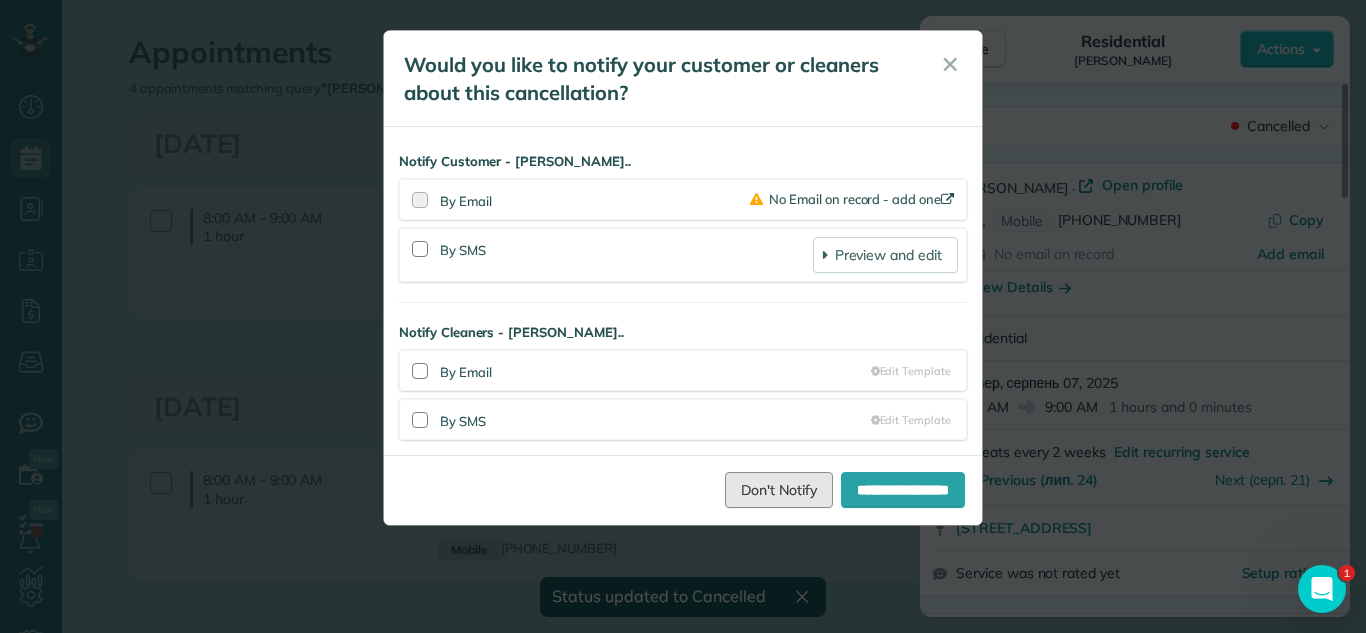 drag, startPoint x: 746, startPoint y: 481, endPoint x: 852, endPoint y: 326, distance: 187.77913 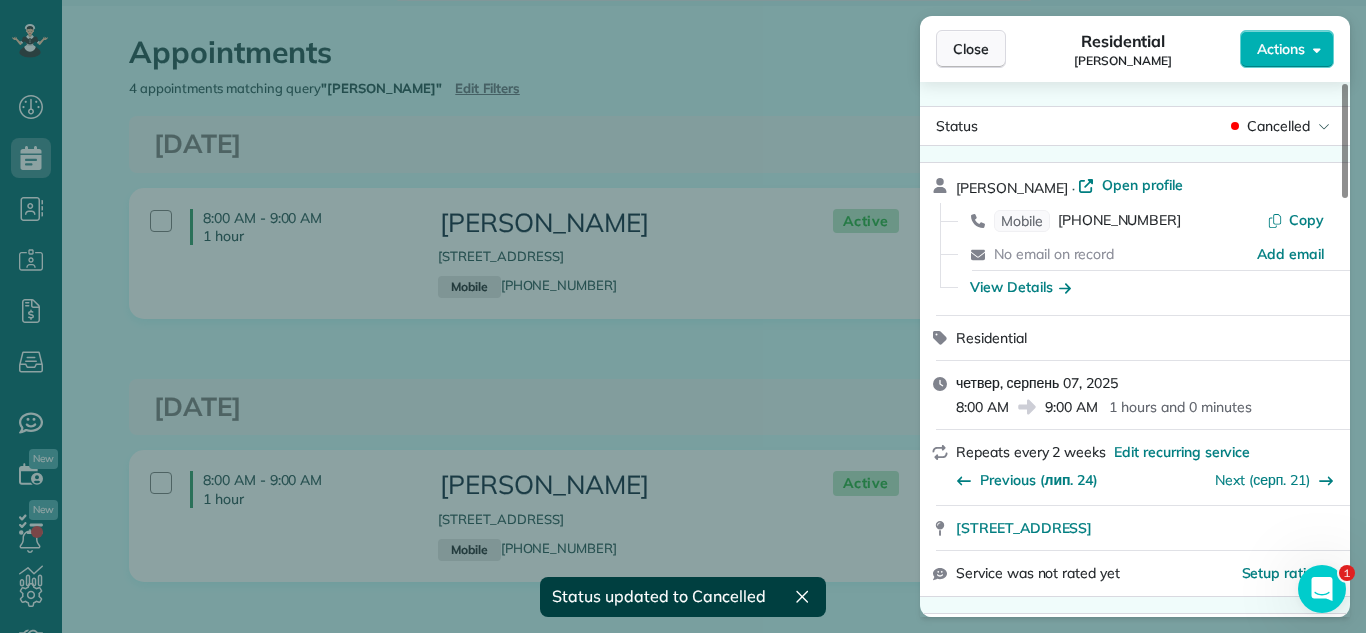 click on "Close" at bounding box center [971, 49] 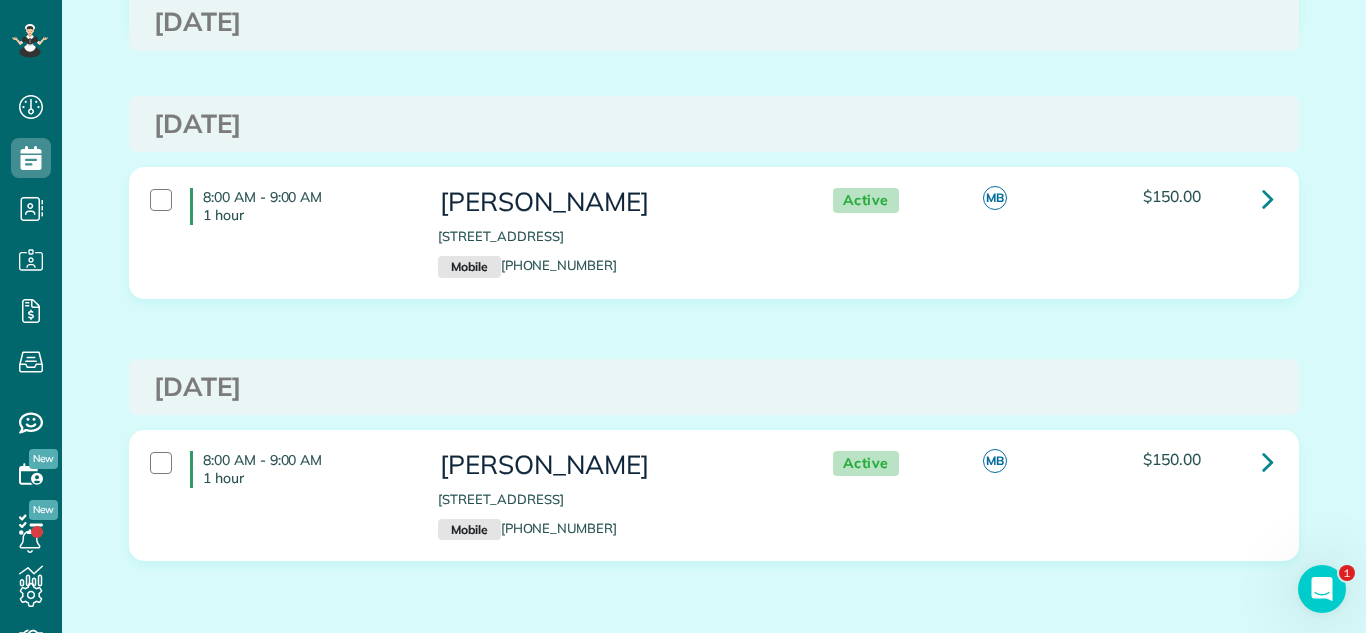 scroll, scrollTop: 636, scrollLeft: 0, axis: vertical 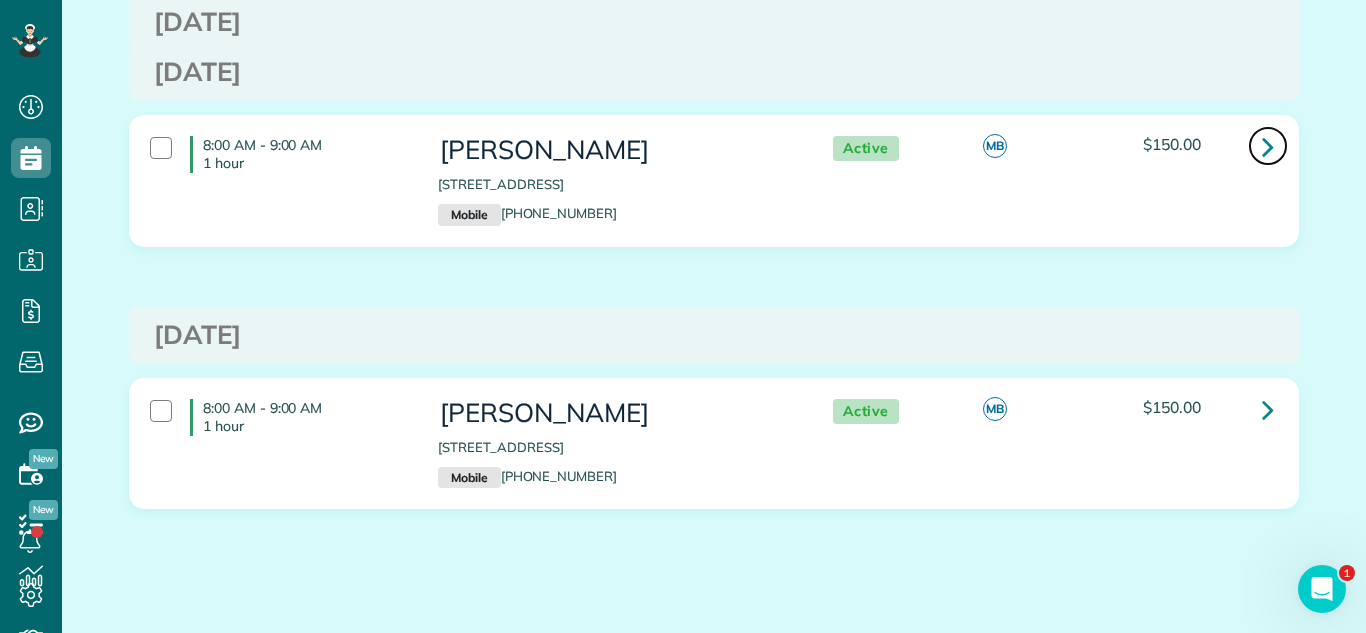 click at bounding box center (1268, 146) 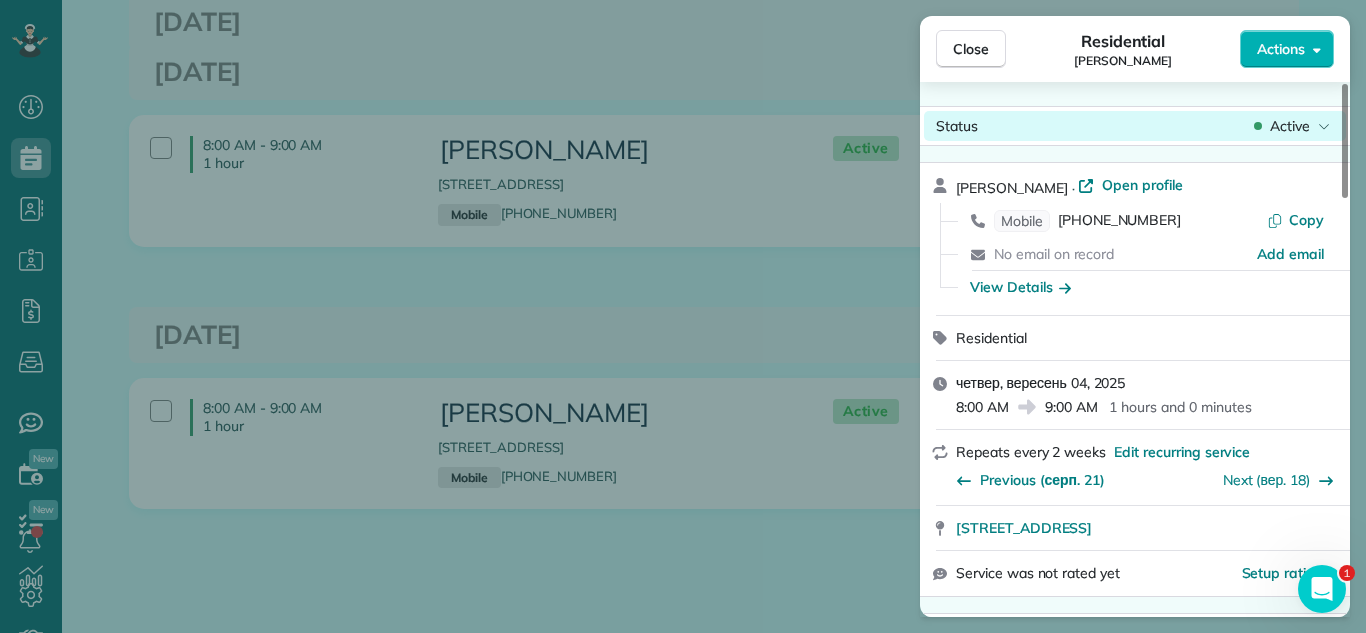 click on "Status Active" at bounding box center [1135, 126] 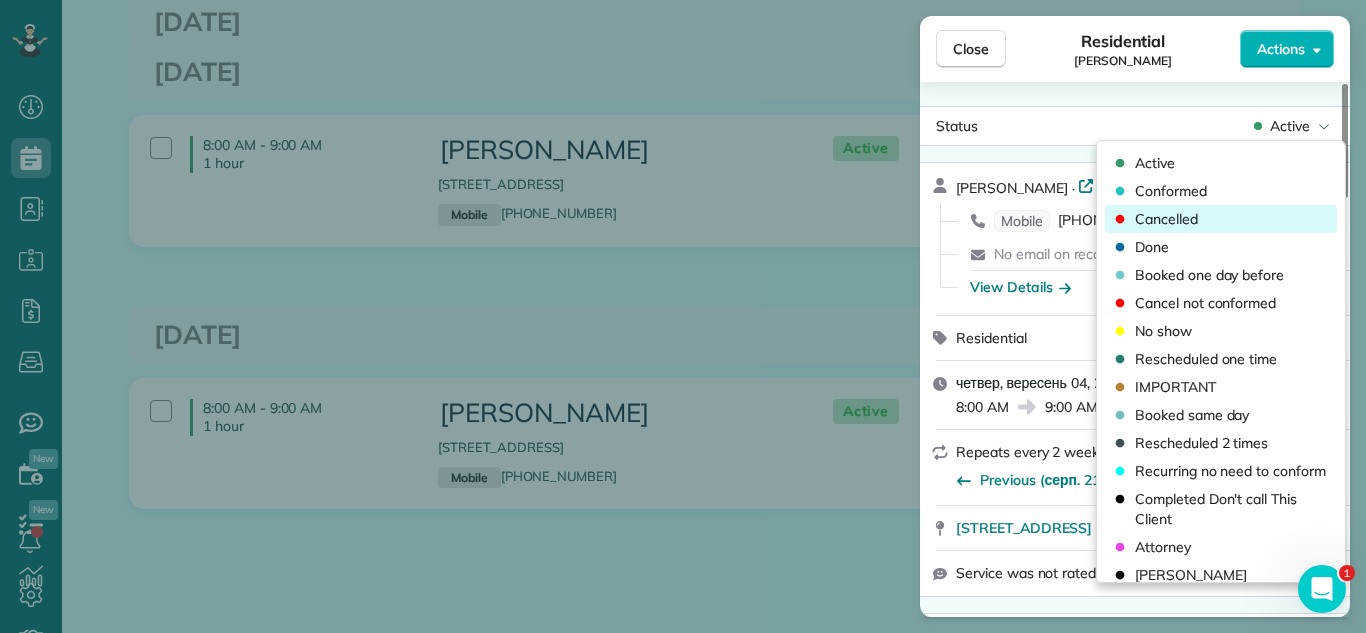 click on "Cancelled" at bounding box center [1221, 219] 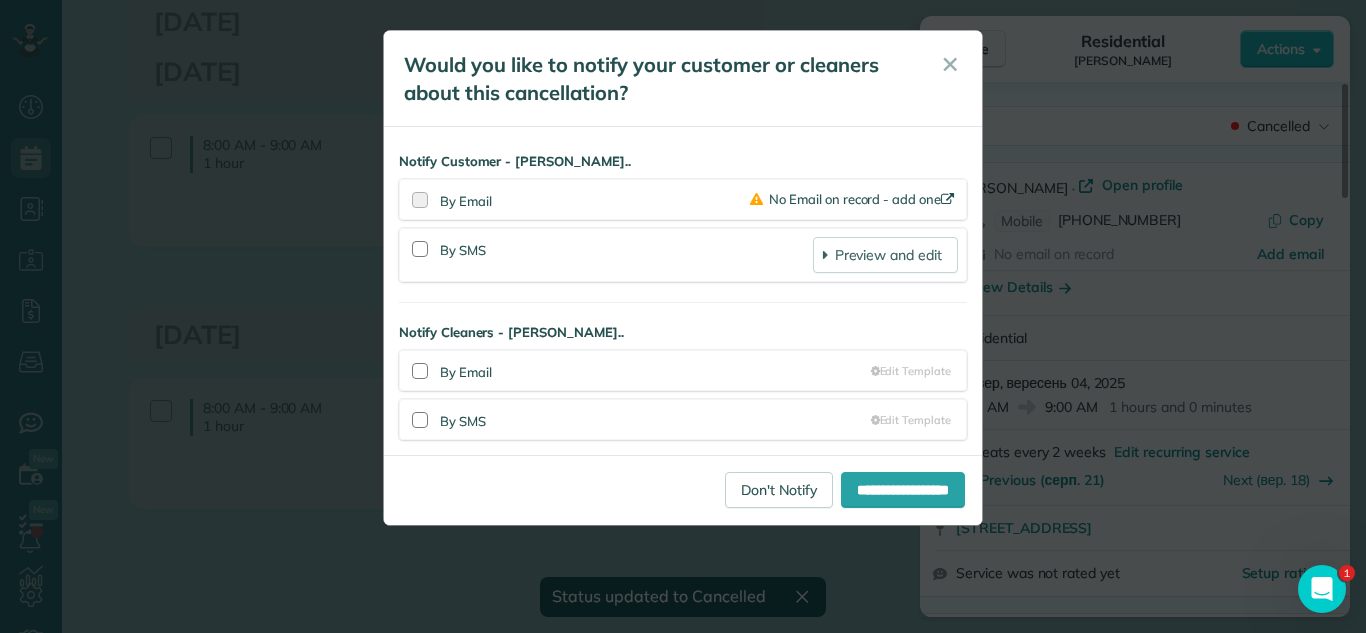 click on "Dashboard
Scheduling
Calendar View
List View
Dispatch View - Weekly scheduling (Beta)" at bounding box center [683, 316] 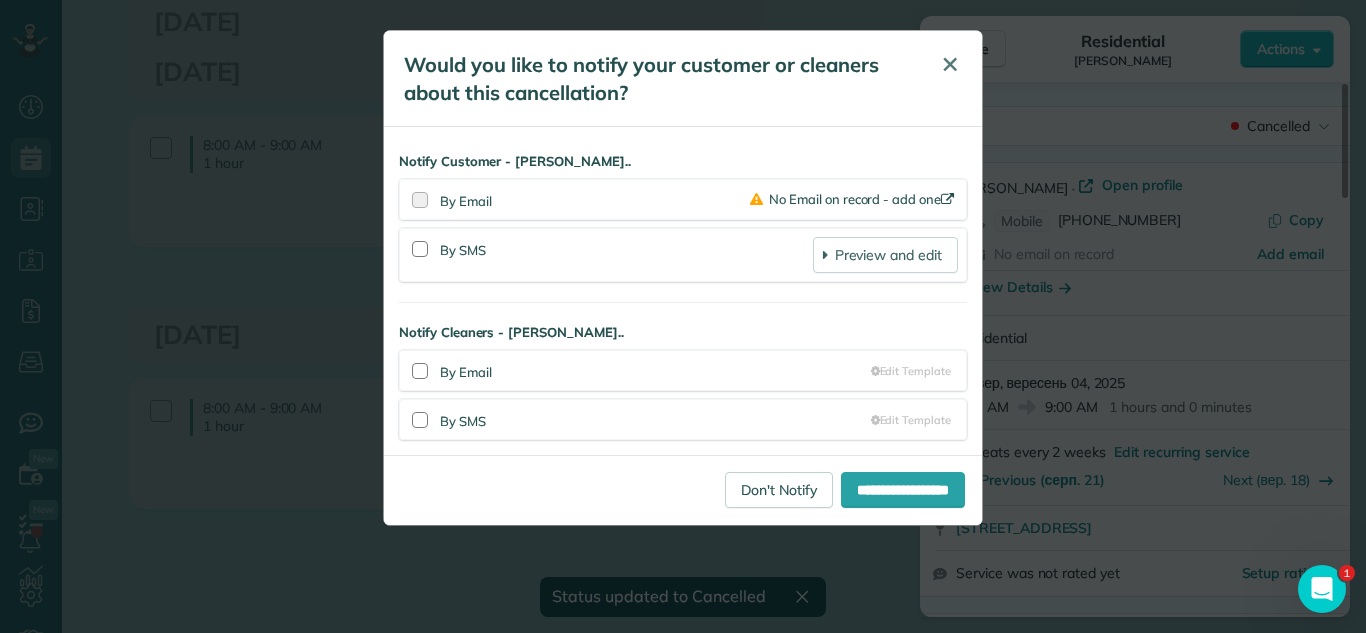 click on "✕" at bounding box center (950, 64) 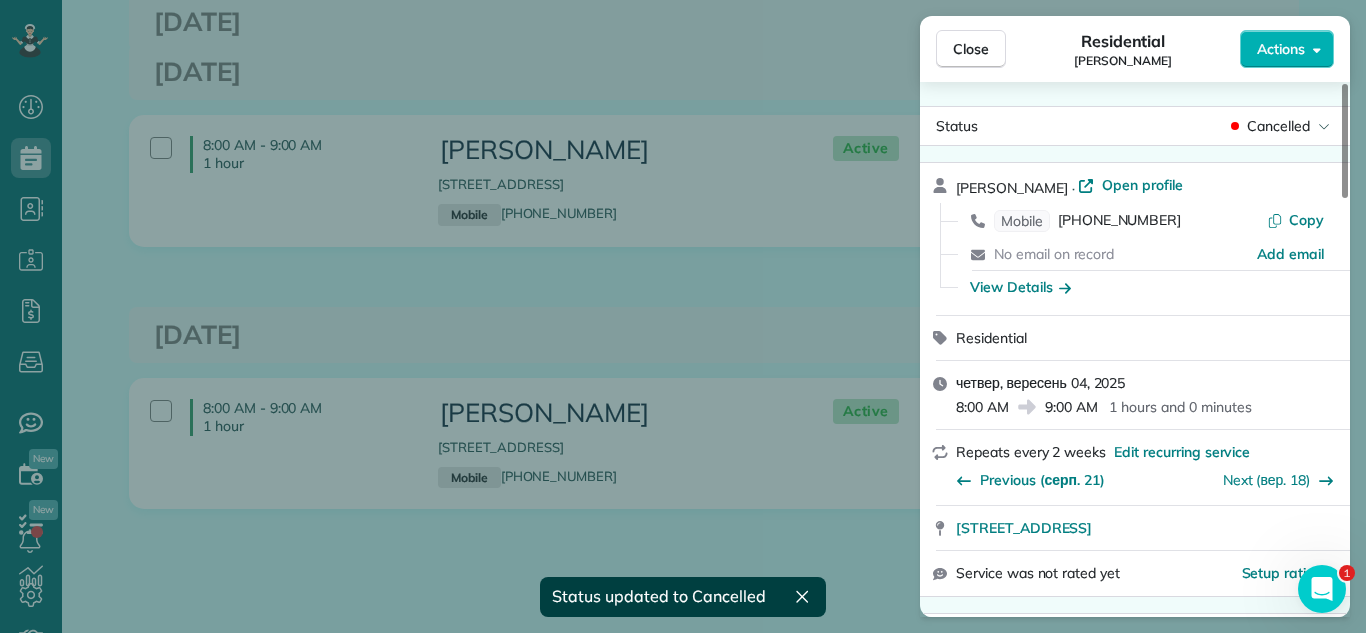 click on "Close" at bounding box center (971, 49) 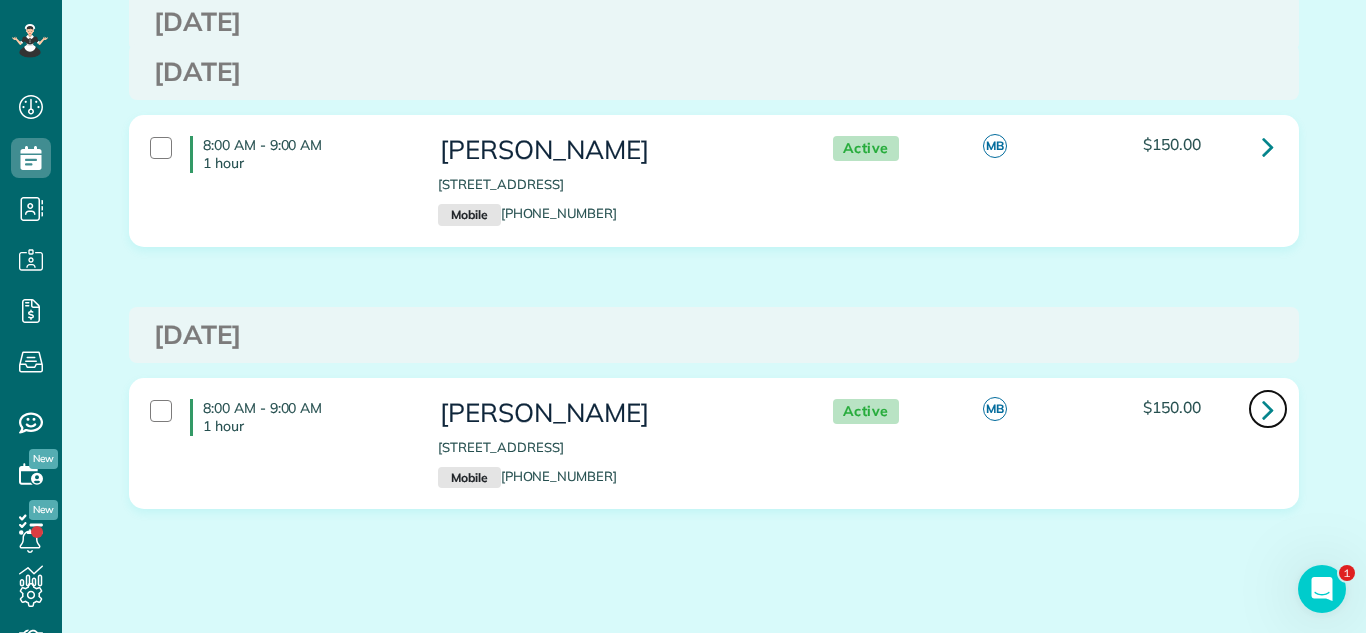 click at bounding box center (1268, 409) 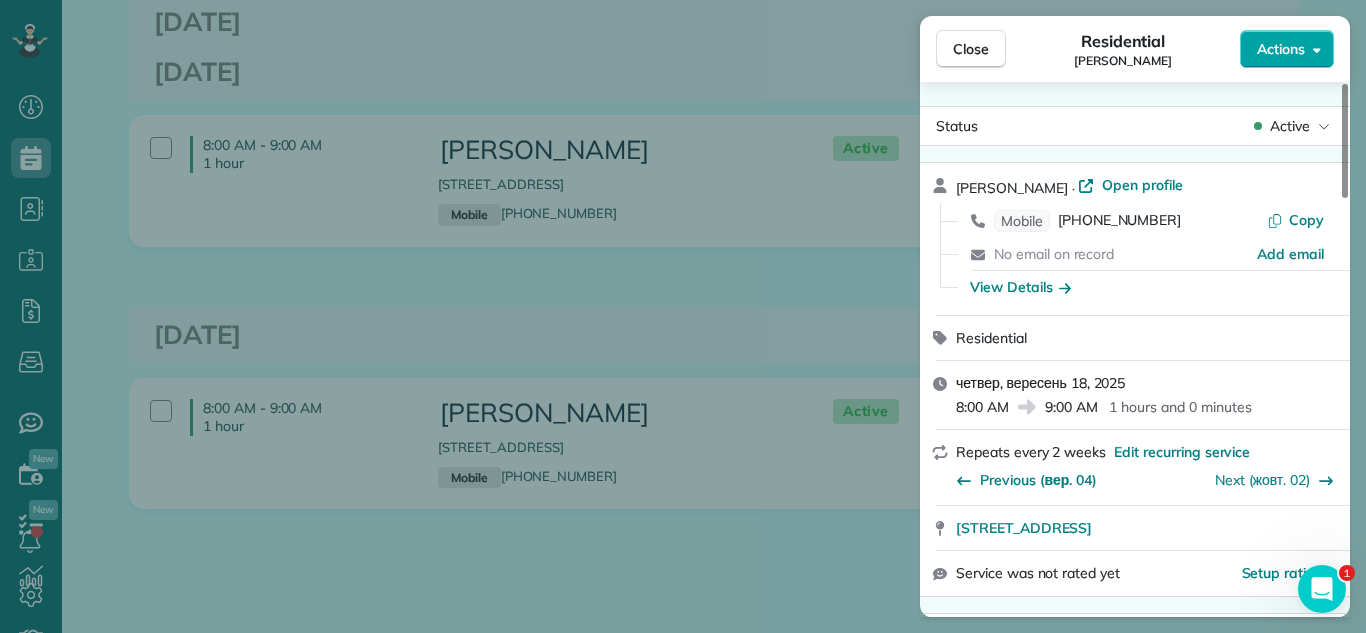 click on "Actions" at bounding box center [1287, 49] 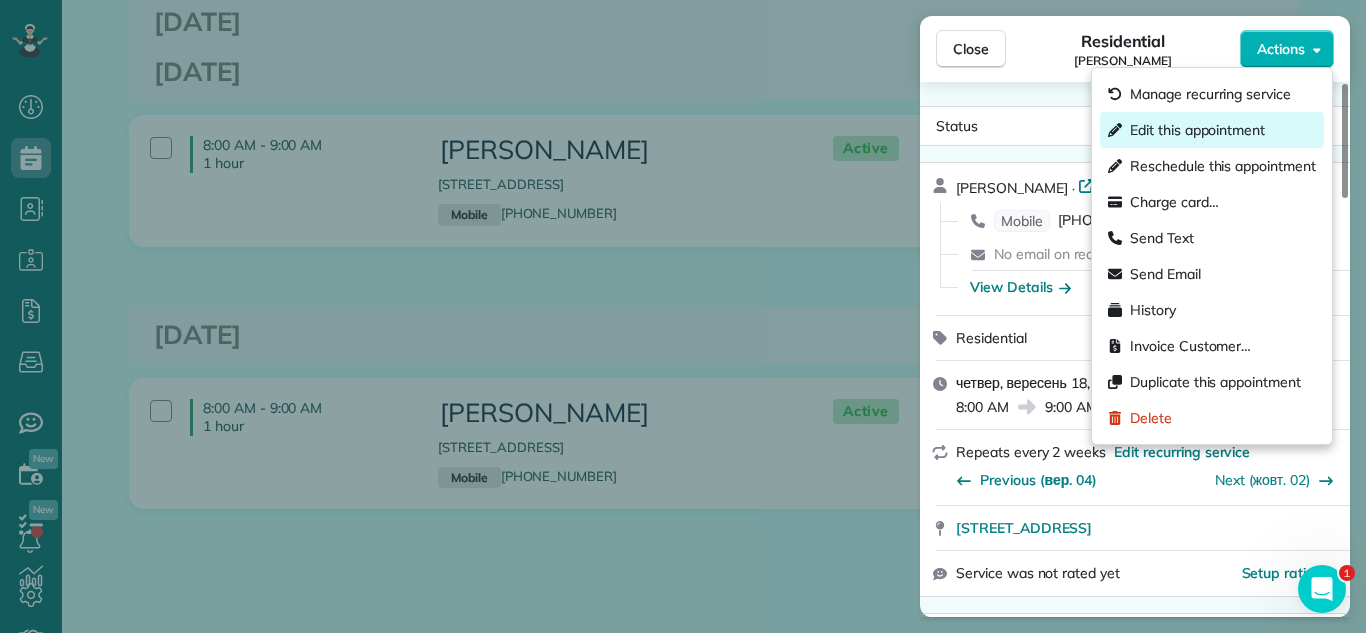click on "Edit this appointment" at bounding box center [1197, 130] 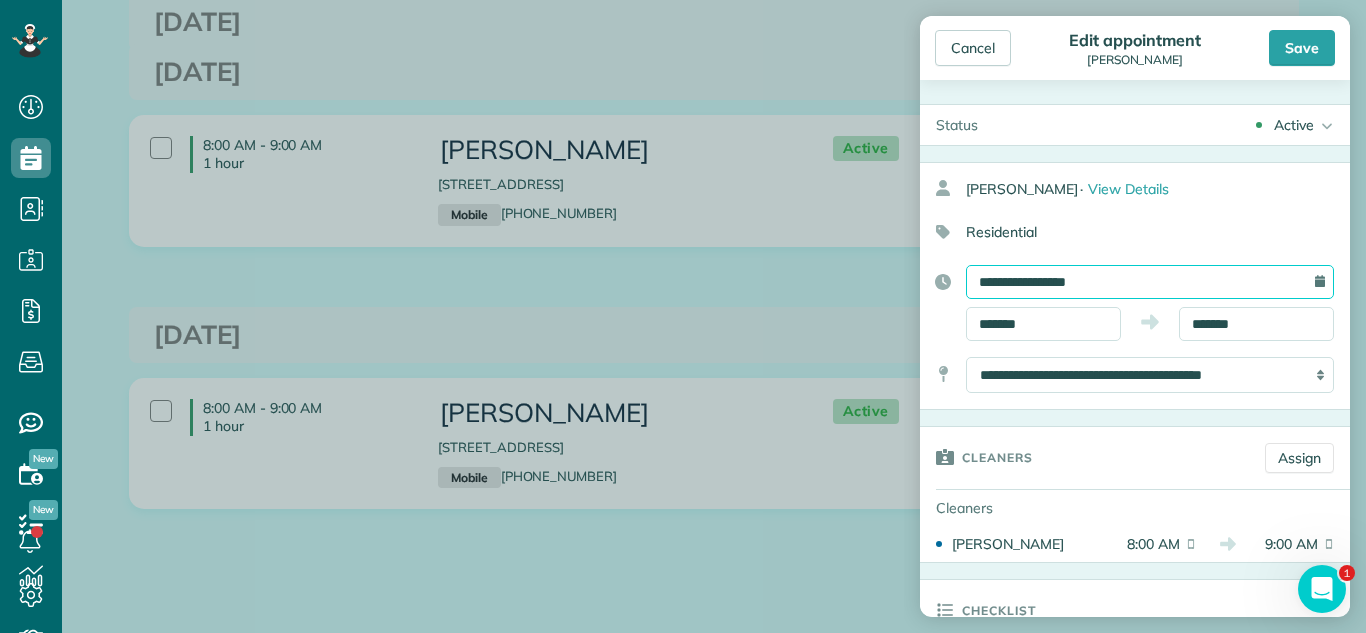 click on "**********" at bounding box center [1150, 282] 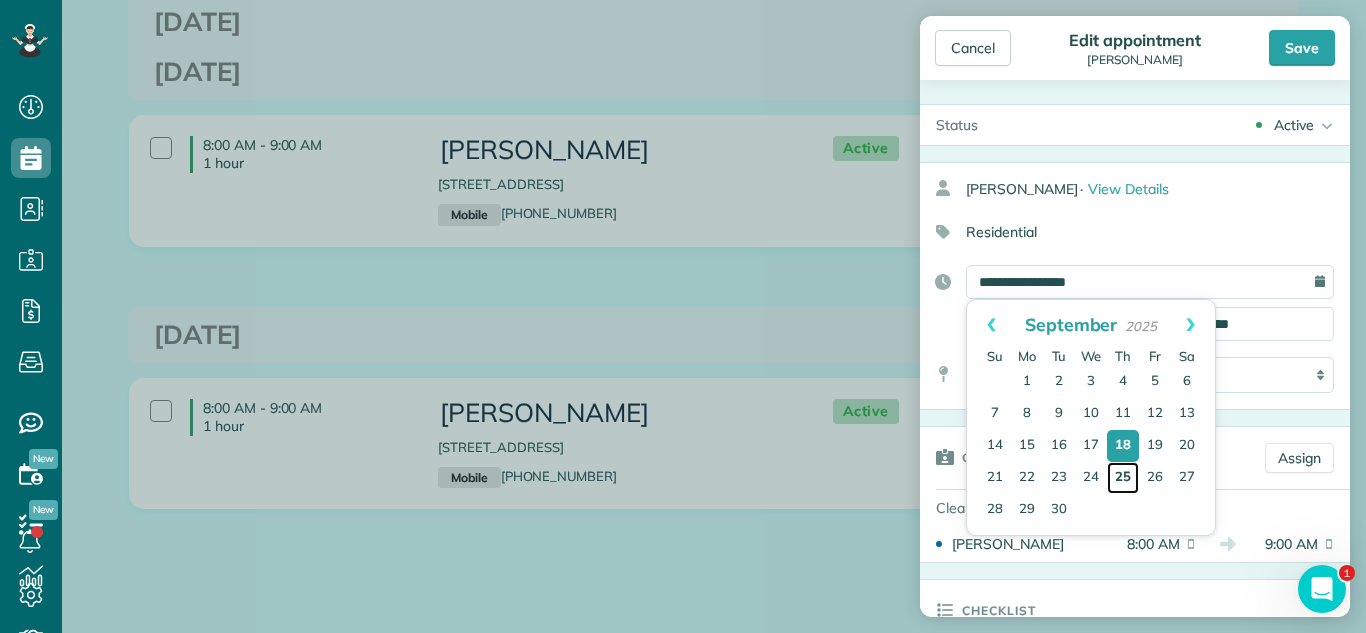 click on "25" at bounding box center [1123, 478] 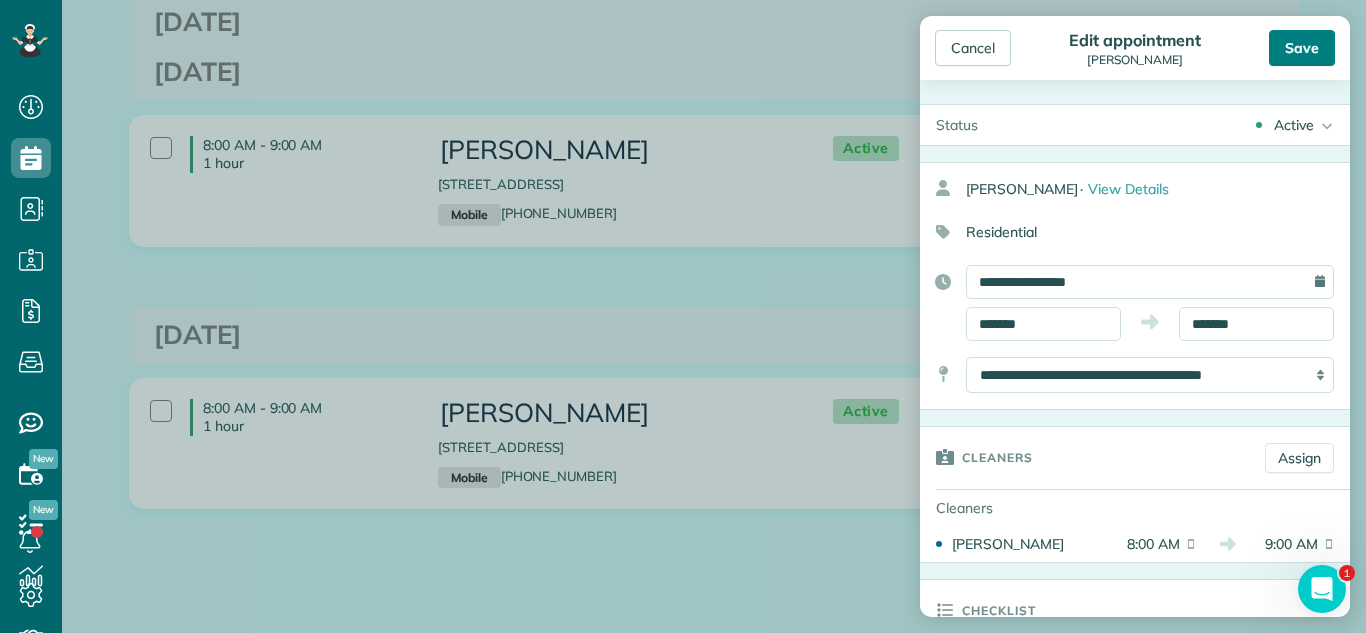click on "Save" at bounding box center (1302, 48) 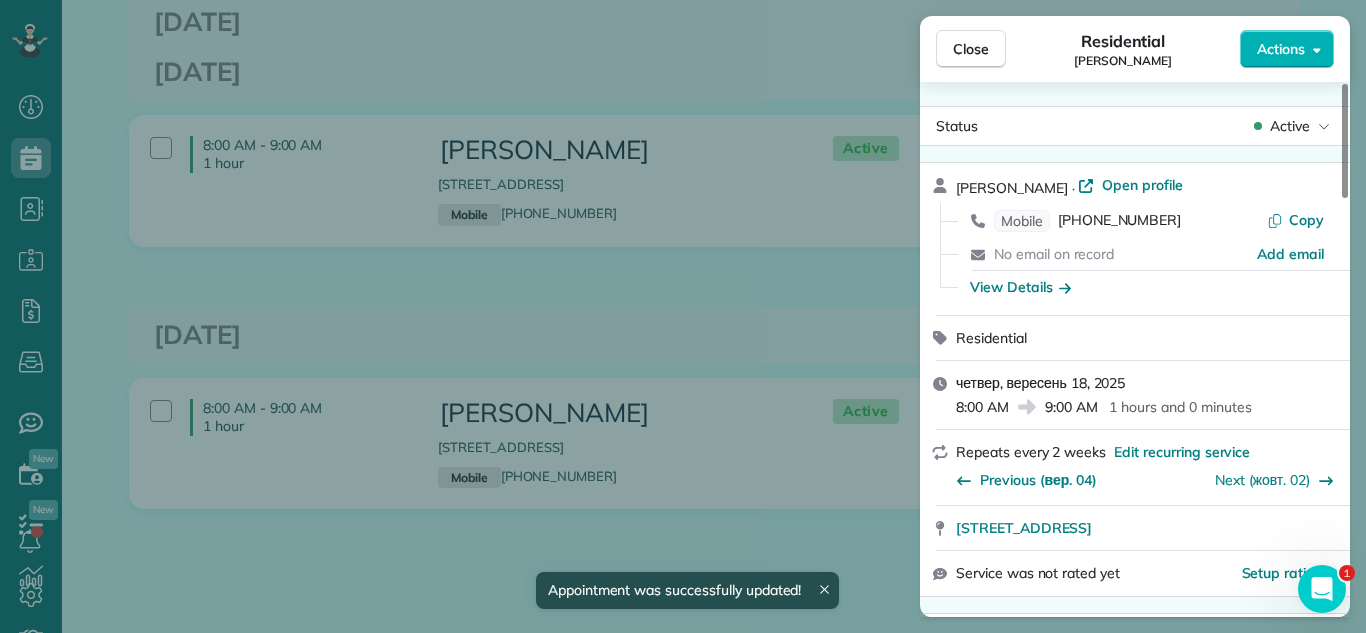 click on "Close" at bounding box center (971, 49) 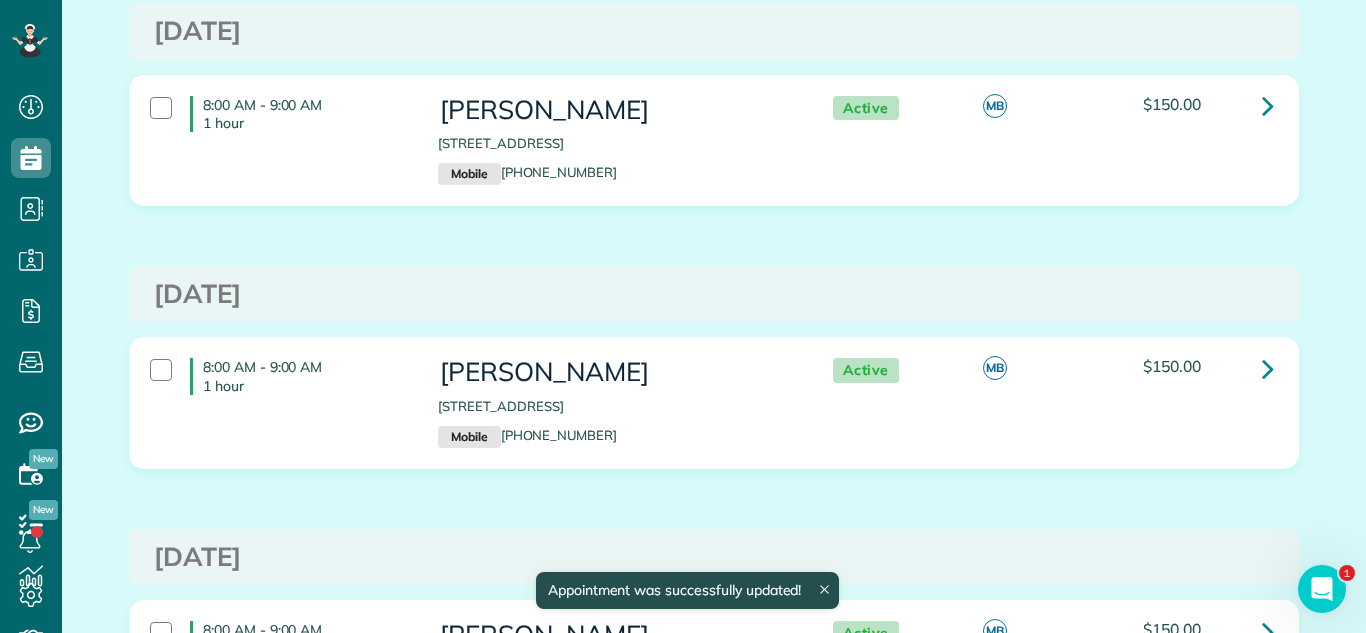 scroll, scrollTop: 0, scrollLeft: 0, axis: both 